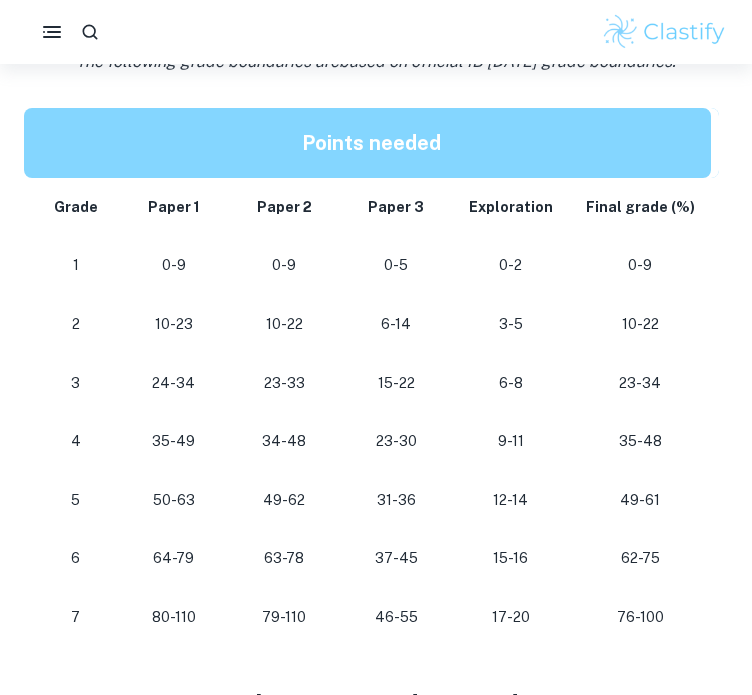 scroll, scrollTop: 988, scrollLeft: 0, axis: vertical 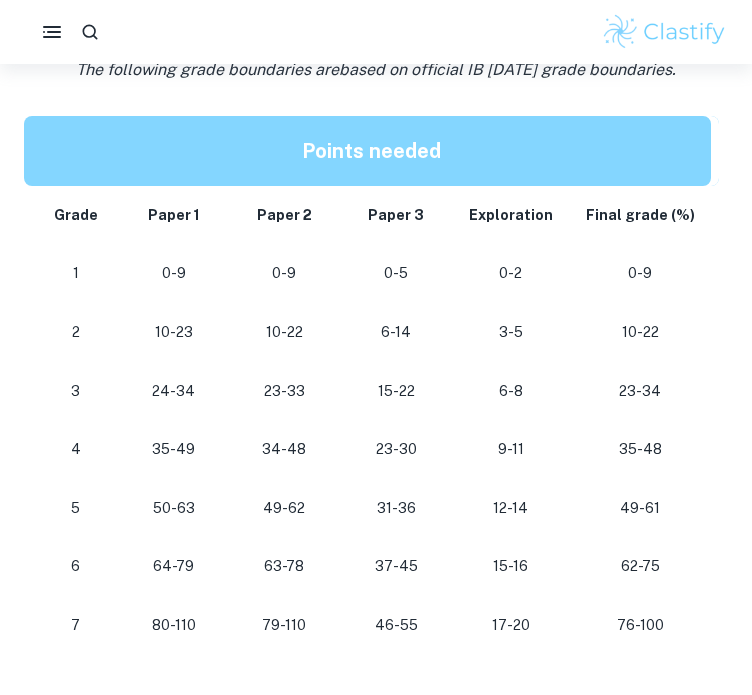 click on "12-14" at bounding box center (511, 508) 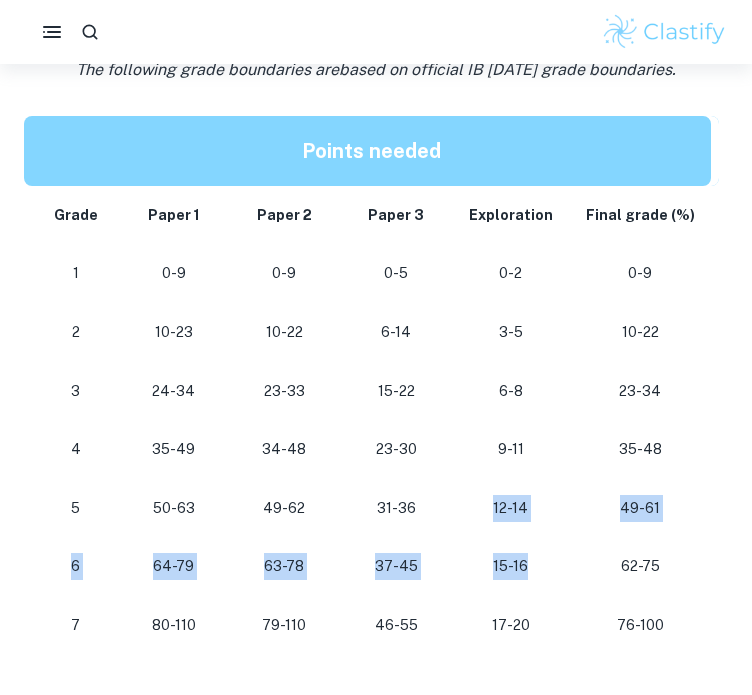 drag, startPoint x: 500, startPoint y: 494, endPoint x: 537, endPoint y: 554, distance: 70.491135 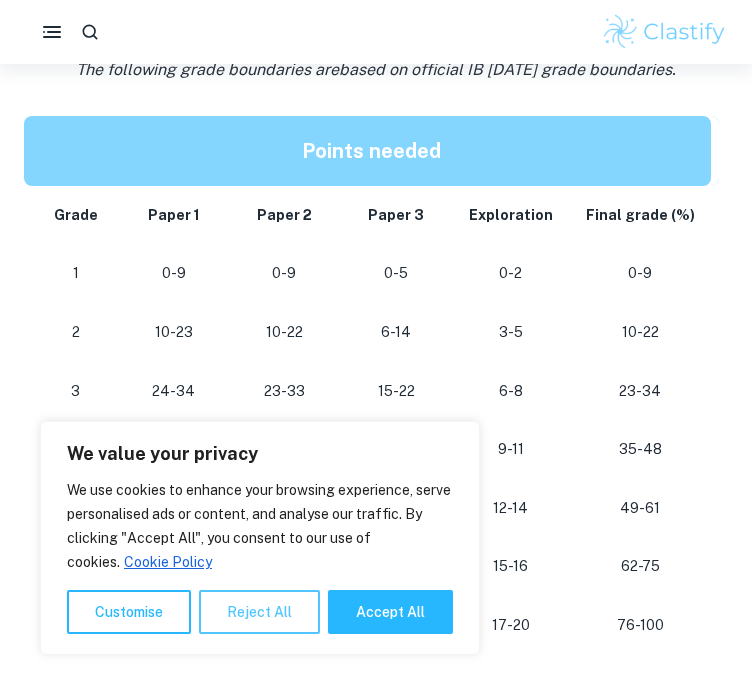 click on "Reject All" at bounding box center [259, 612] 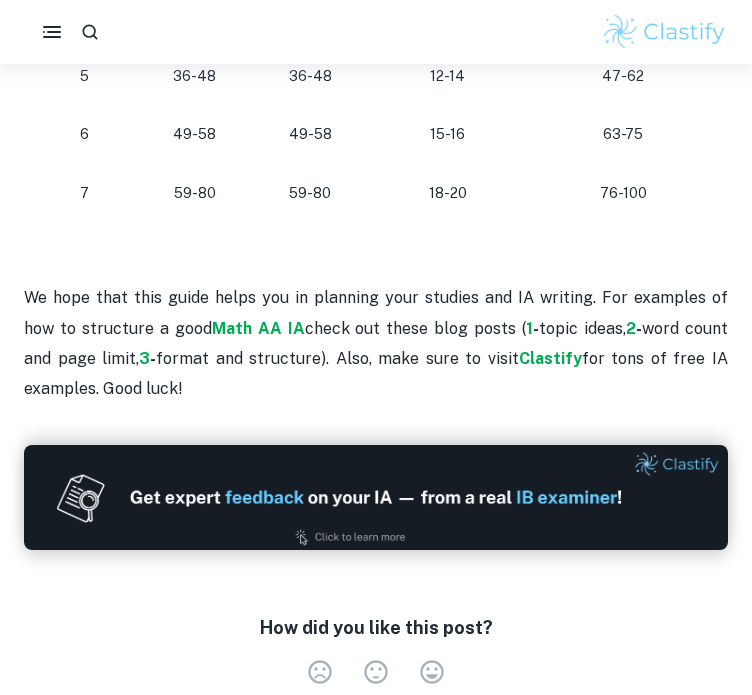 scroll, scrollTop: 2132, scrollLeft: 0, axis: vertical 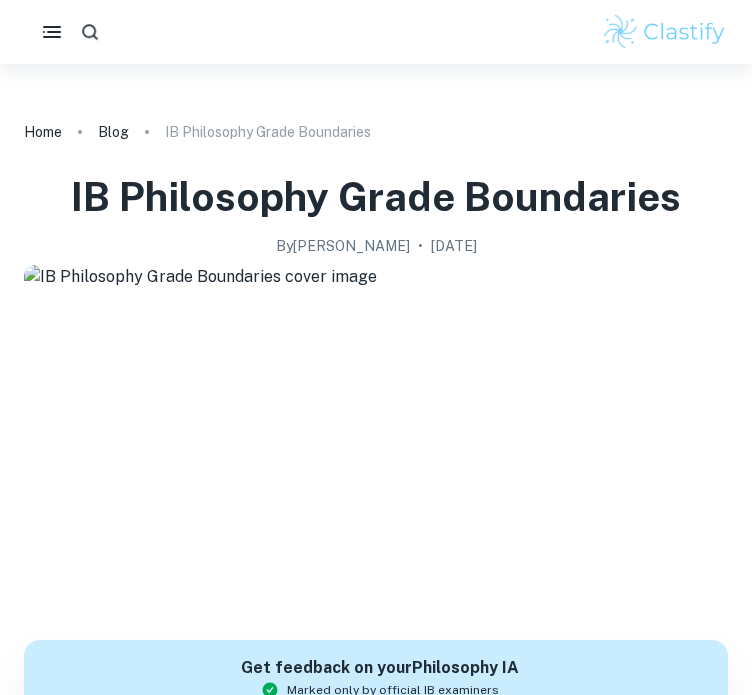 click 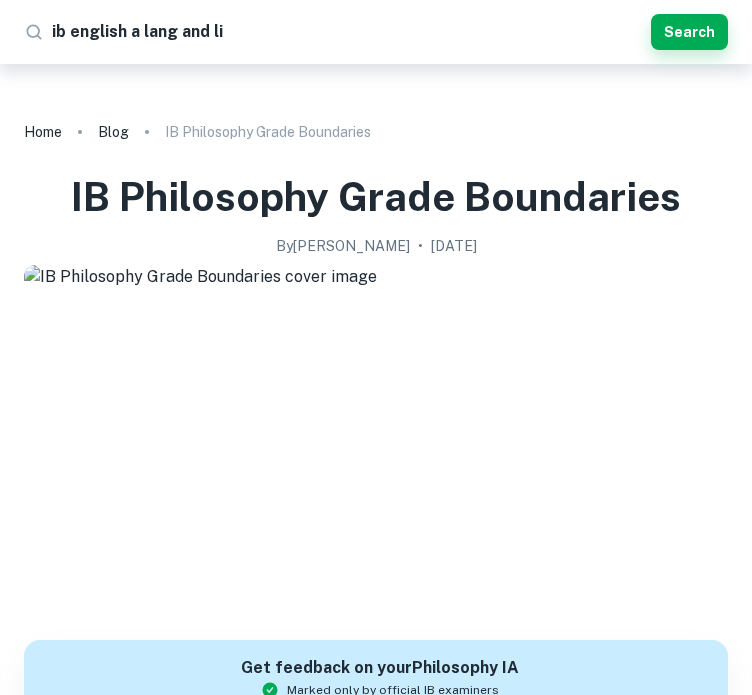 type on "ib english a lang and lit" 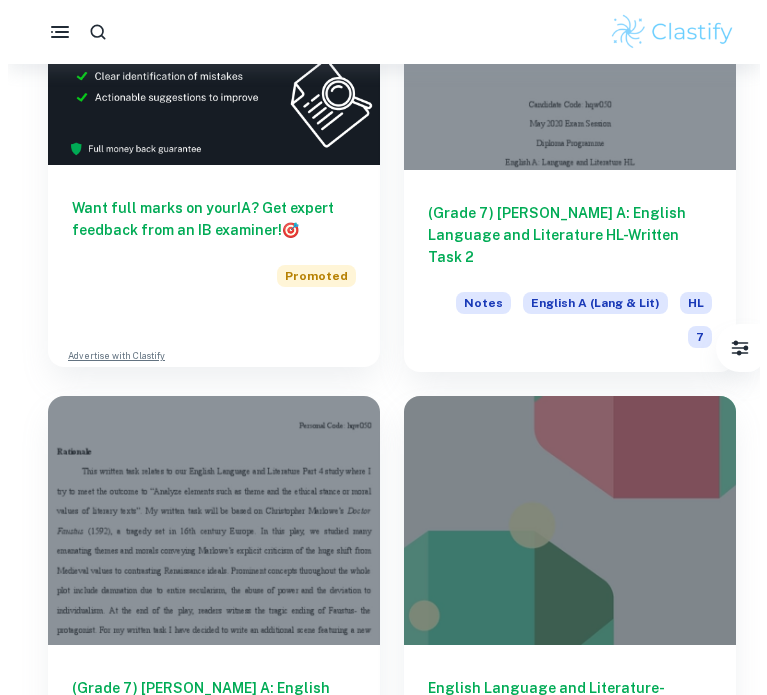 scroll, scrollTop: 744, scrollLeft: 0, axis: vertical 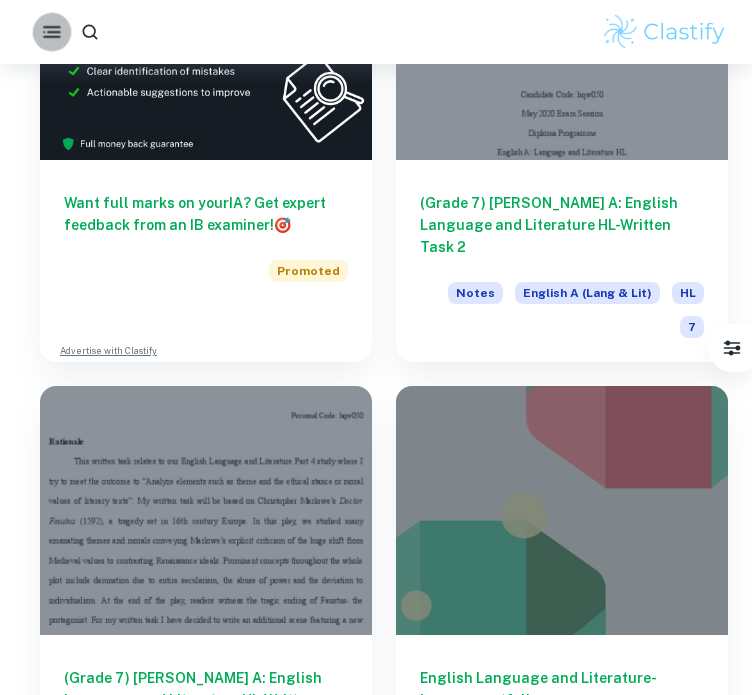click 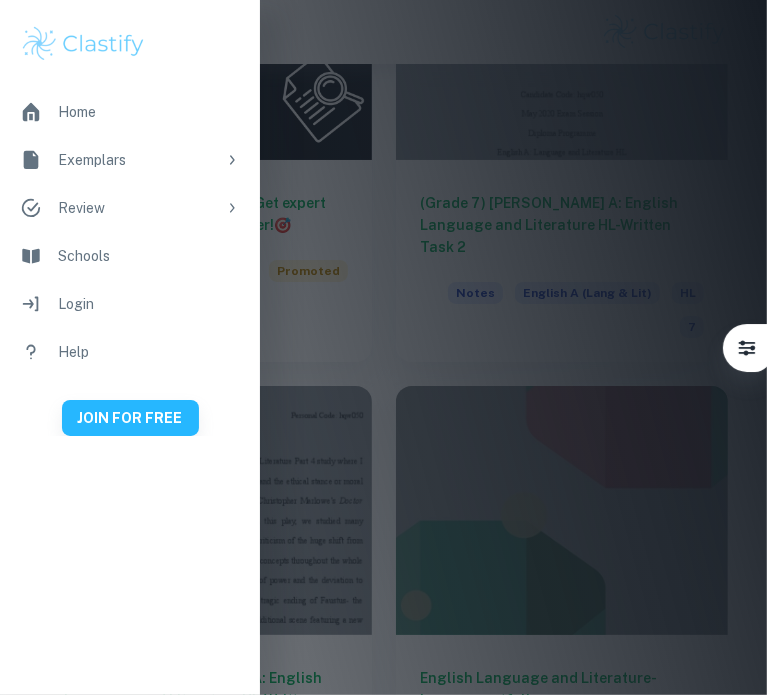 click on "Home" at bounding box center (149, 112) 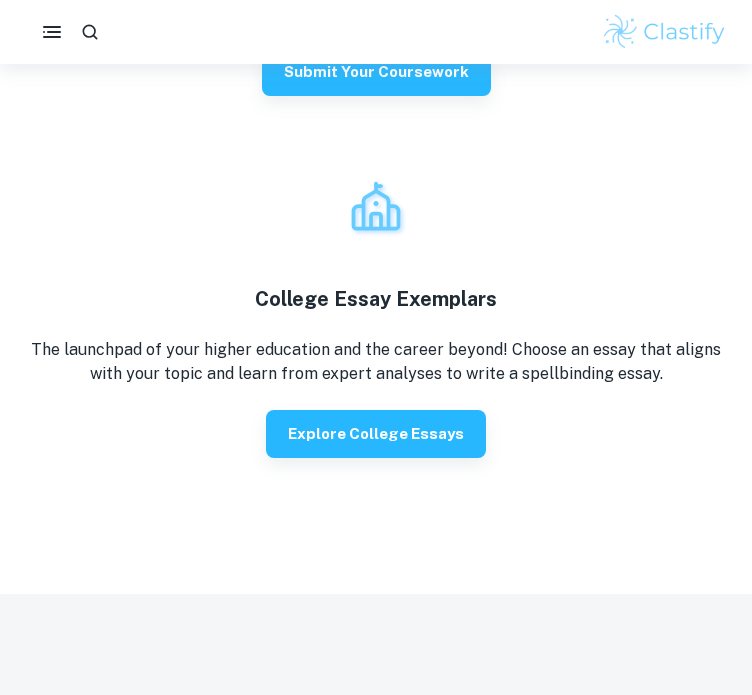 scroll, scrollTop: 4428, scrollLeft: 0, axis: vertical 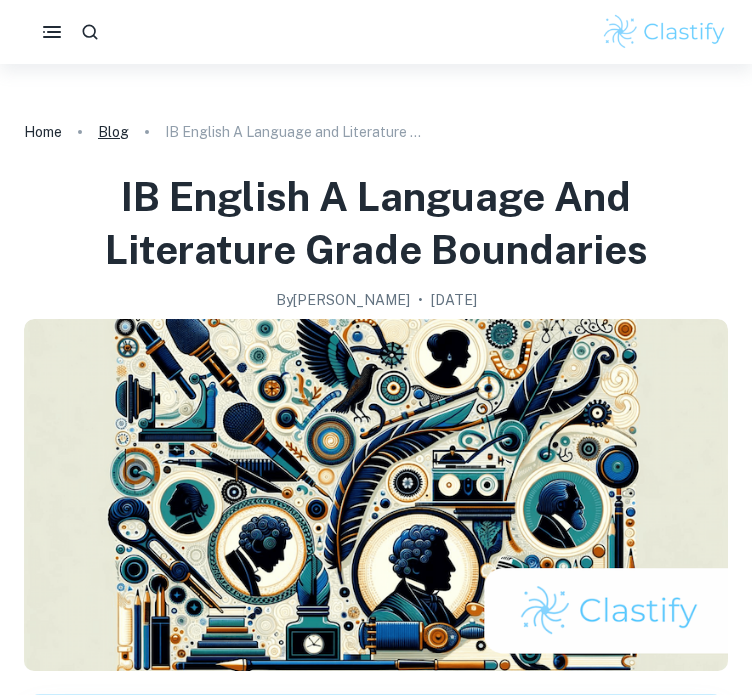 click on "Blog" at bounding box center (113, 132) 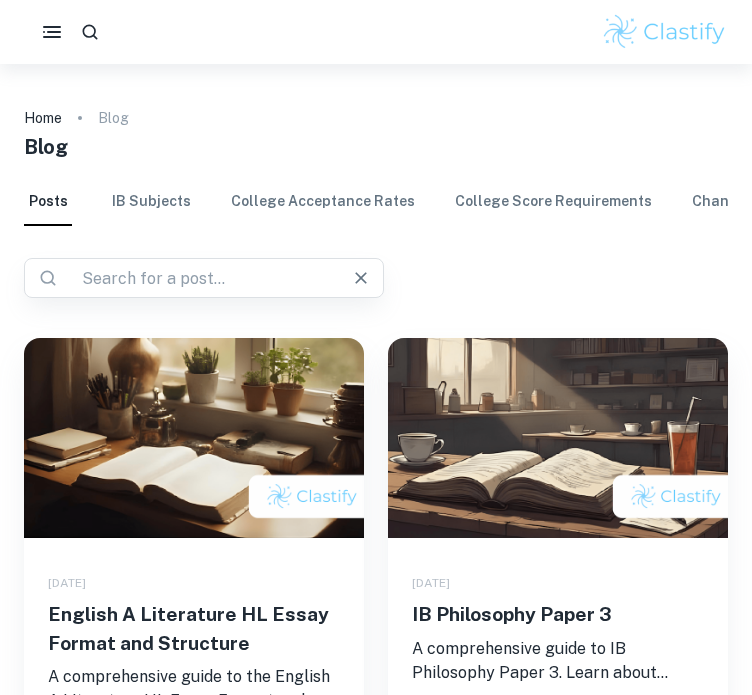 click at bounding box center (196, 278) 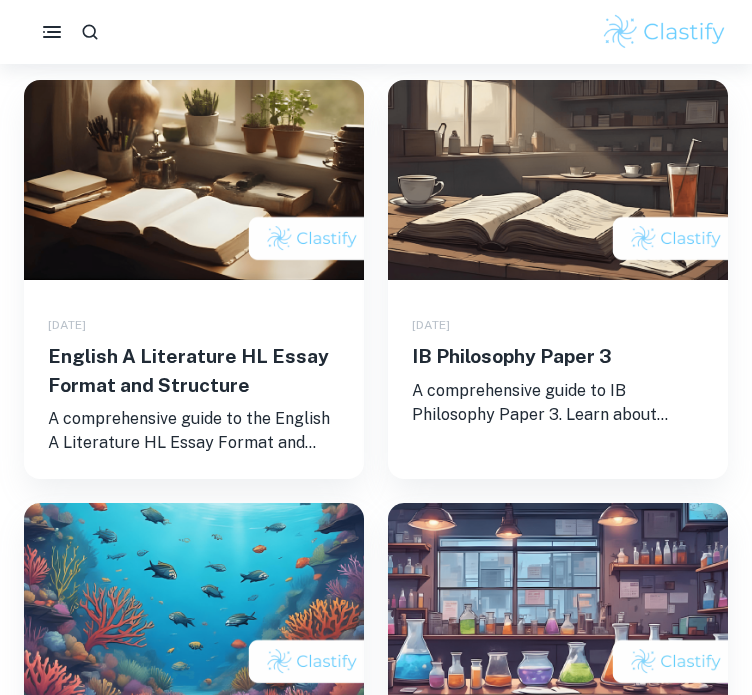scroll, scrollTop: 0, scrollLeft: 0, axis: both 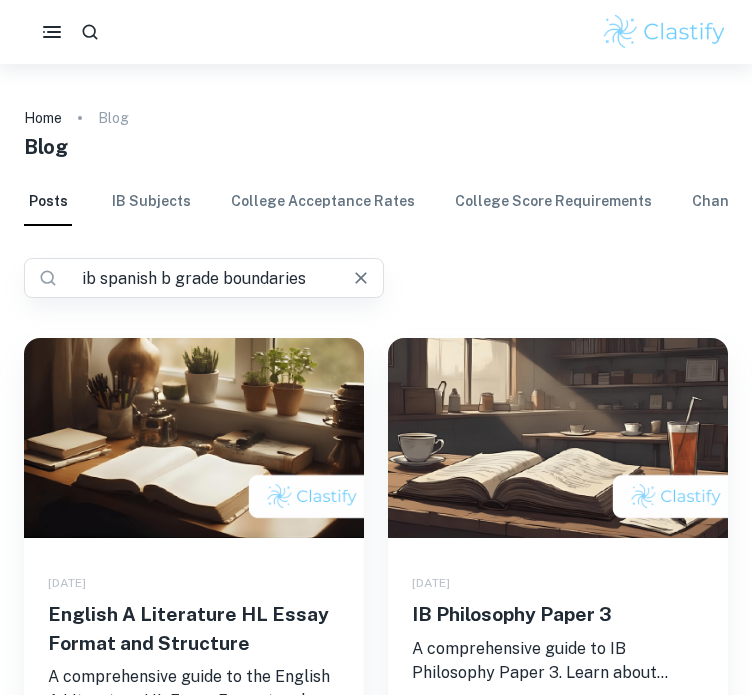 type on "ib spanish b grade boundaries" 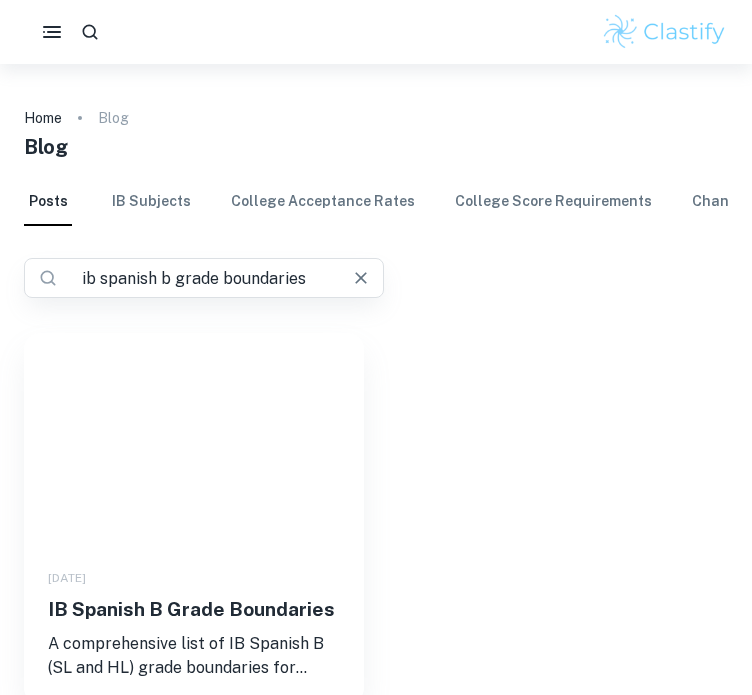 click at bounding box center (194, 433) 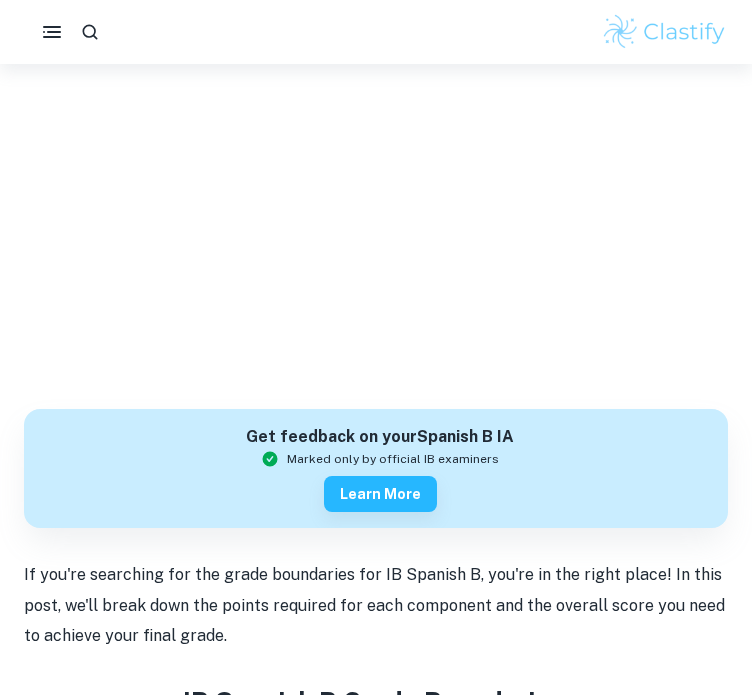scroll, scrollTop: 0, scrollLeft: 0, axis: both 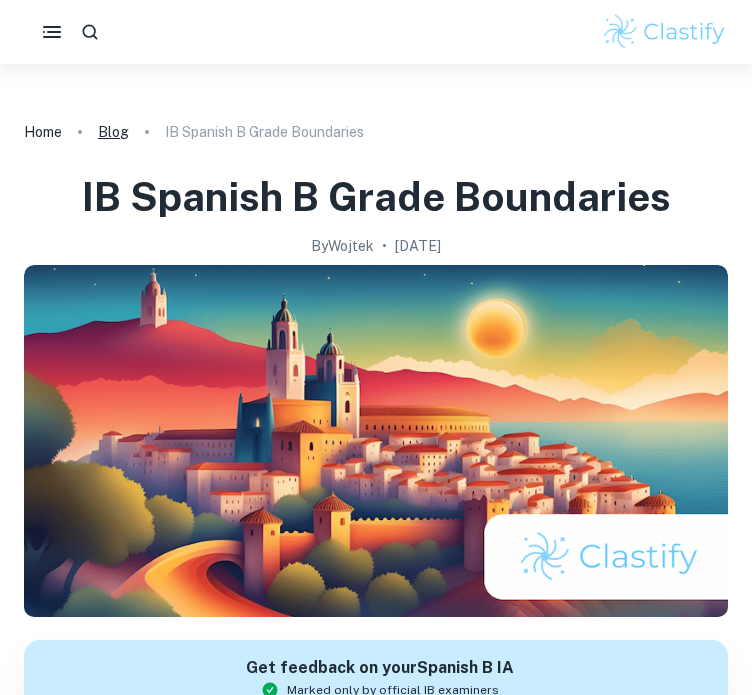 click on "Blog" at bounding box center [113, 132] 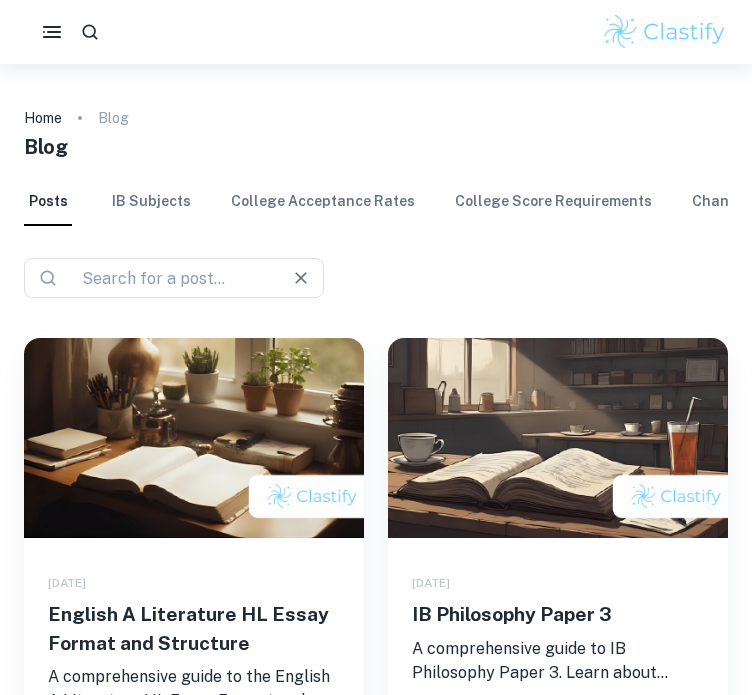 click at bounding box center [166, 278] 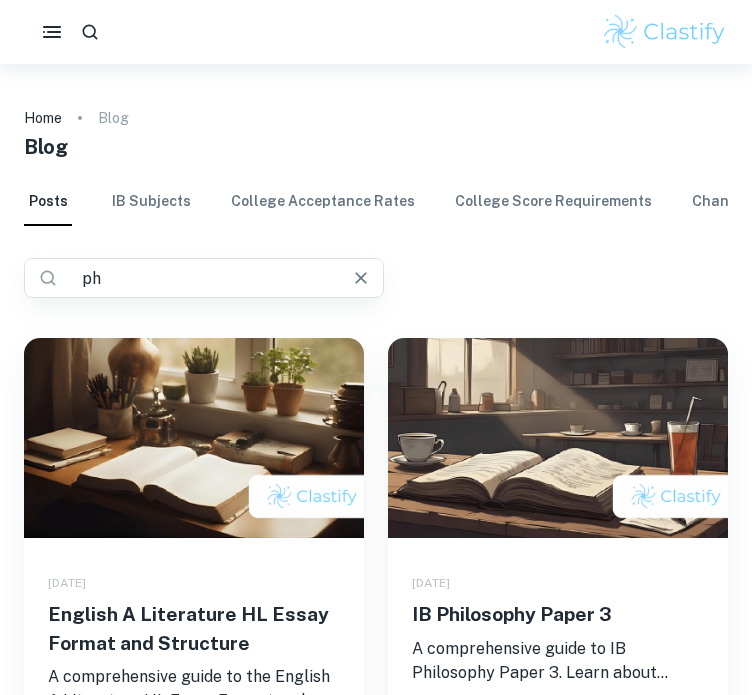 type on "p" 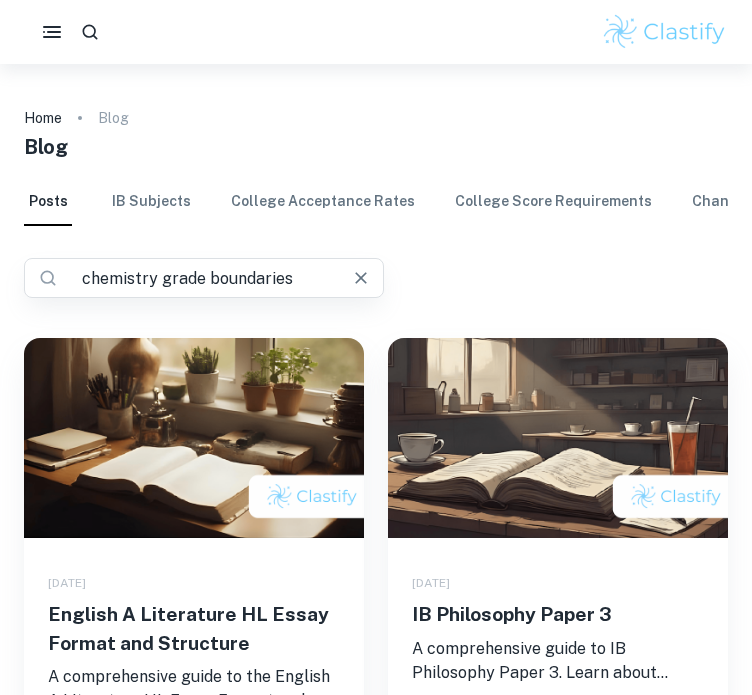 type on "chemistry grade boundaries" 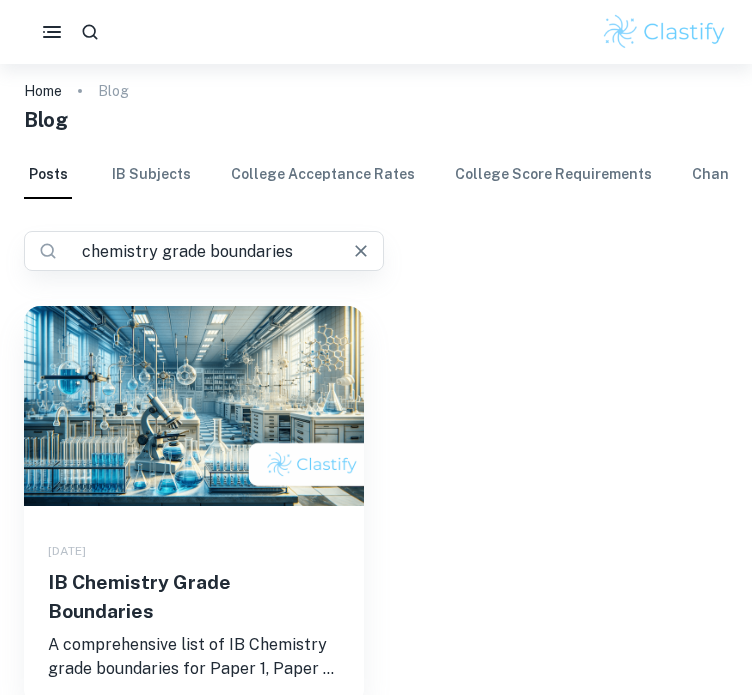 scroll, scrollTop: 28, scrollLeft: 0, axis: vertical 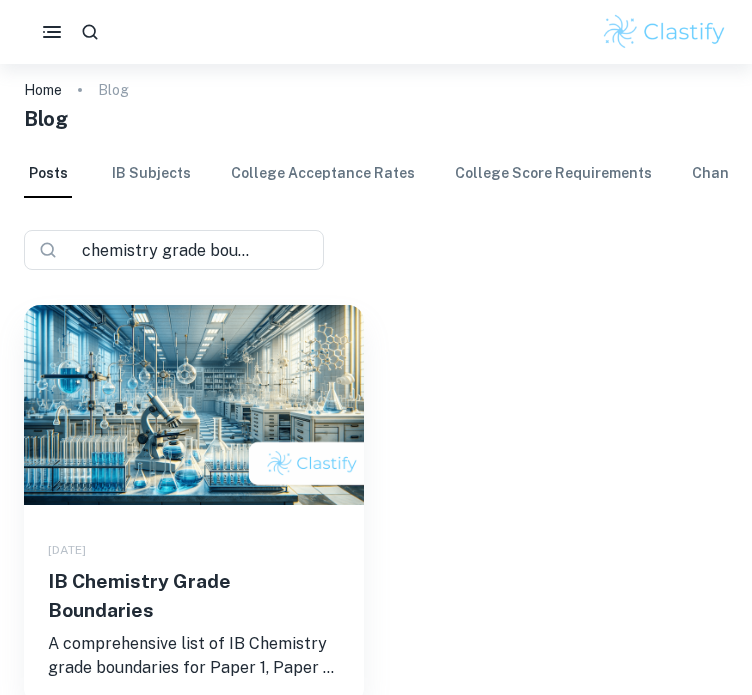 click at bounding box center (194, 405) 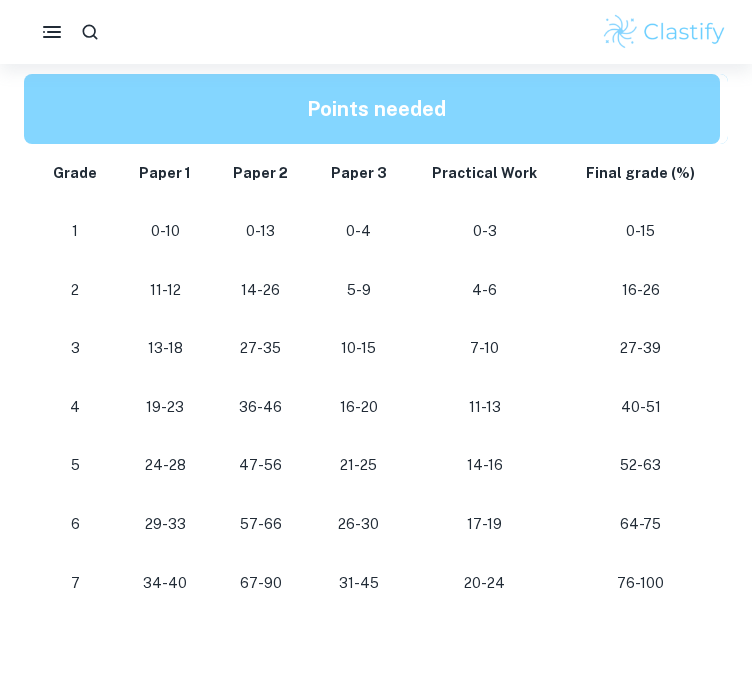 scroll, scrollTop: 1094, scrollLeft: 0, axis: vertical 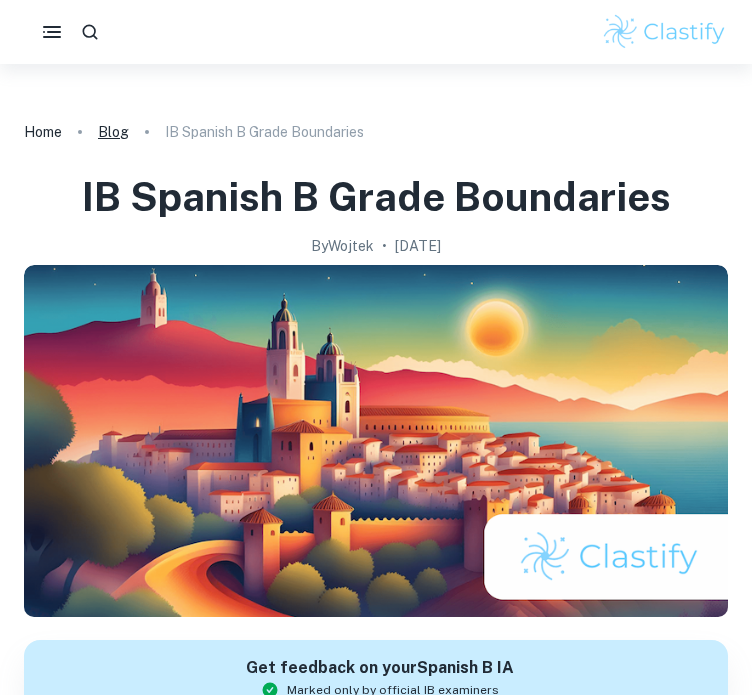 click on "Blog" at bounding box center [113, 132] 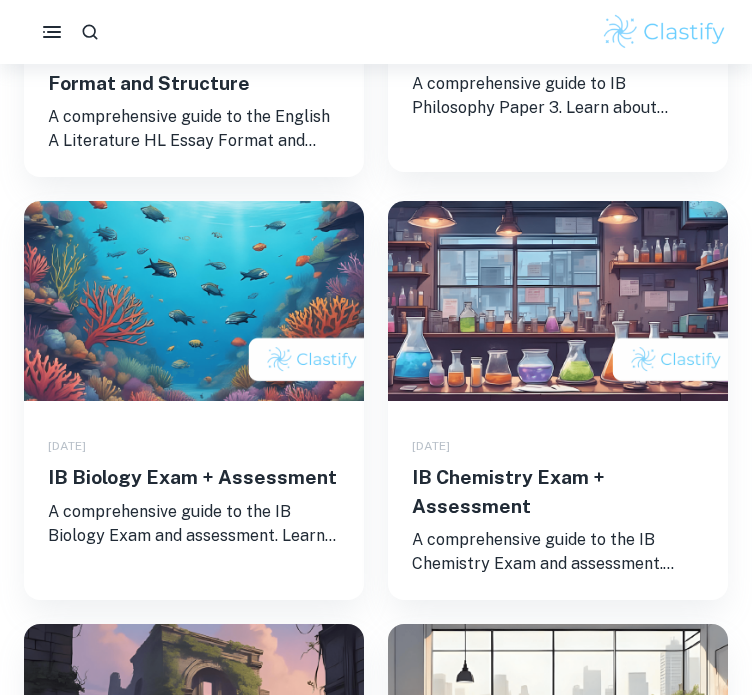 scroll, scrollTop: 563, scrollLeft: 0, axis: vertical 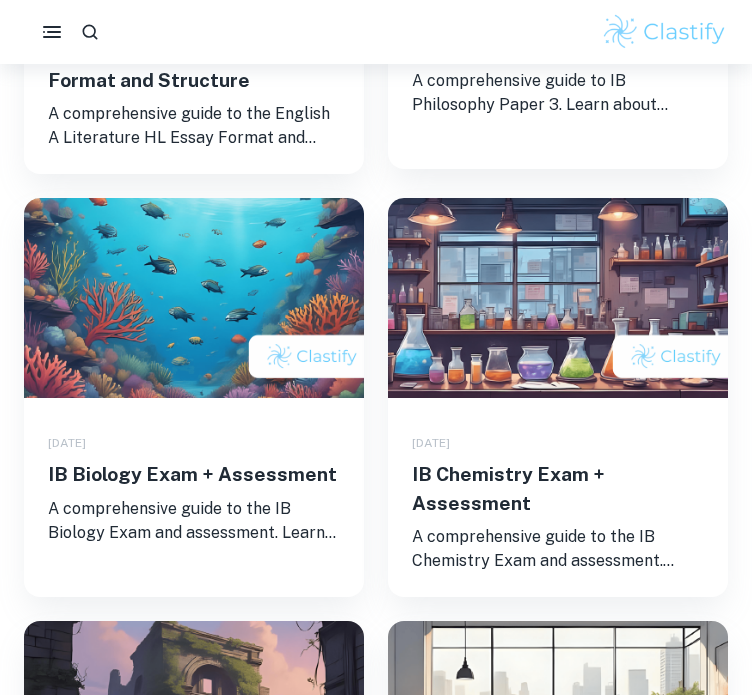 click on "A comprehensive guide to the IB Chemistry Exam and assessment. Learn about all the components that make up the IB Chemistry course." at bounding box center (558, 549) 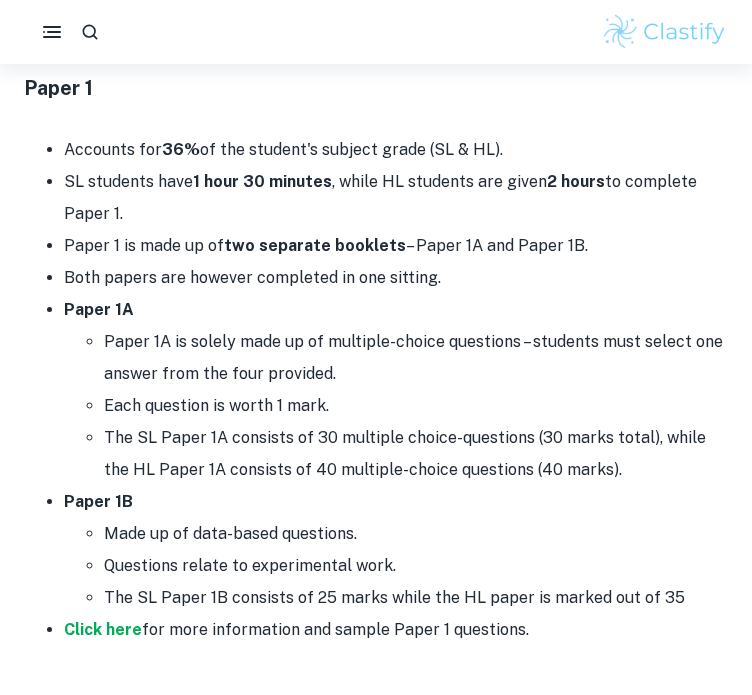 scroll, scrollTop: 948, scrollLeft: 0, axis: vertical 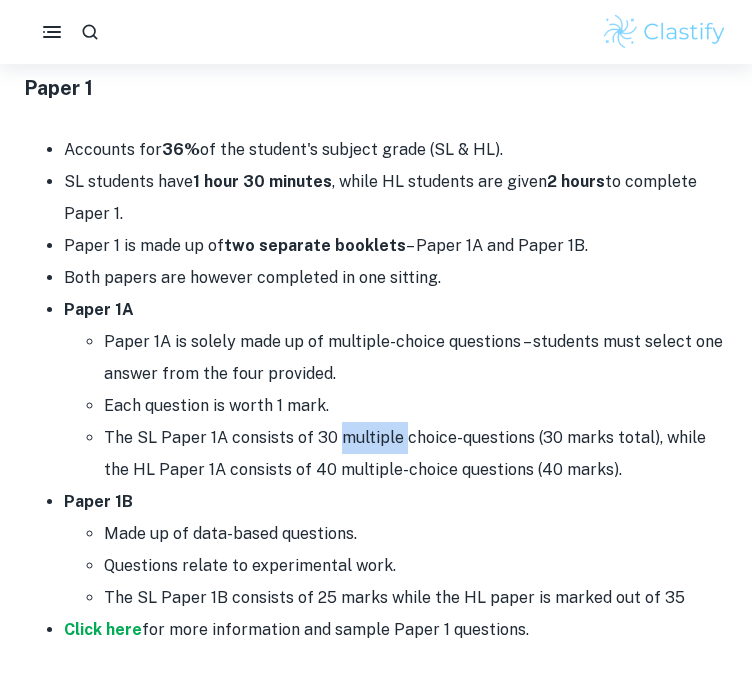 click on "The SL Paper 1A consists of 30 multiple choice-questions (30 marks total), while the HL Paper 1A consists of 40 multiple-choice questions (40 marks)." at bounding box center (416, 454) 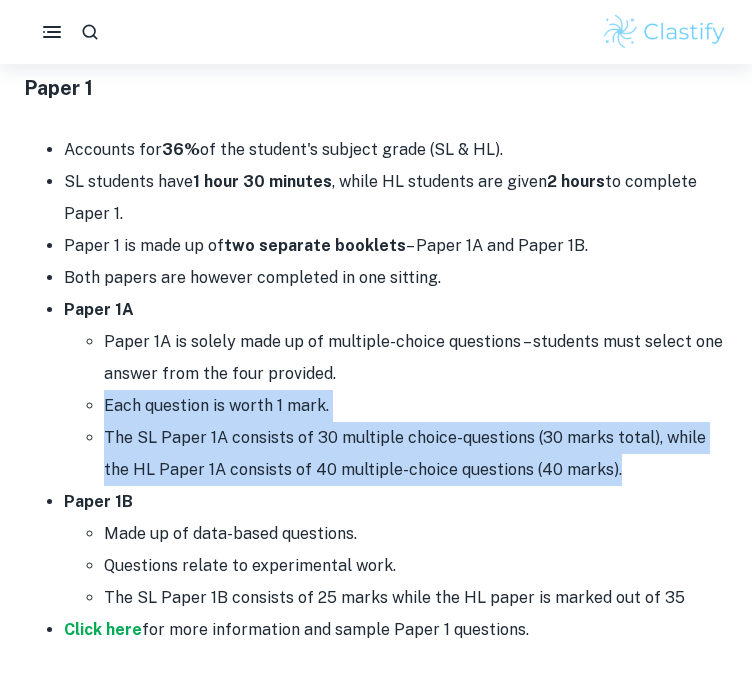 drag, startPoint x: 361, startPoint y: 426, endPoint x: 296, endPoint y: 387, distance: 75.802376 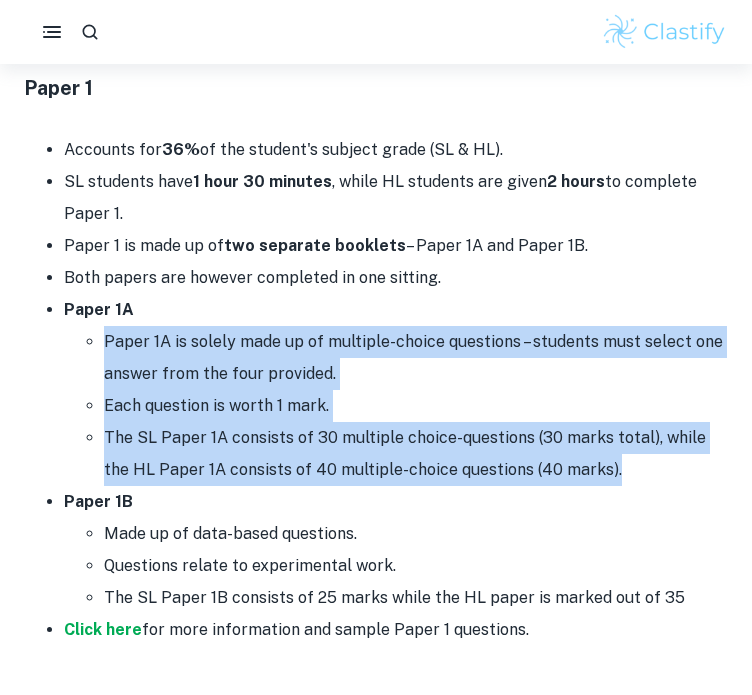 click on "Paper 1A is solely made up of multiple-choice questions – students must select one answer from the four provided." at bounding box center [416, 358] 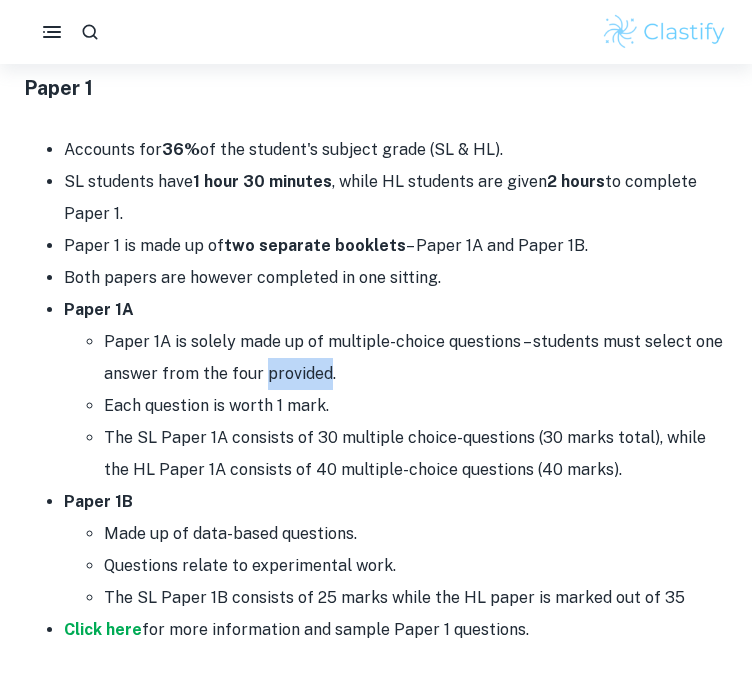 click on "Paper 1A is solely made up of multiple-choice questions – students must select one answer from the four provided." at bounding box center [416, 358] 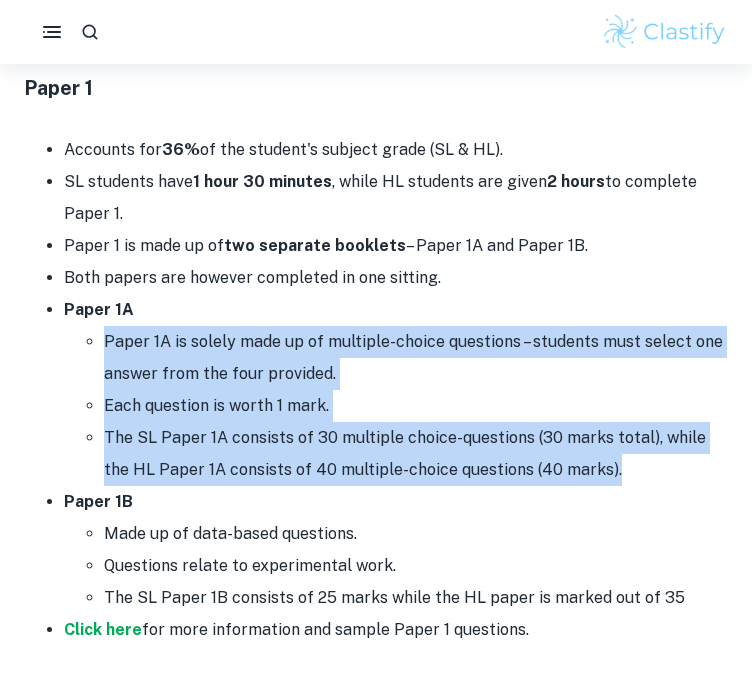 drag, startPoint x: 296, startPoint y: 387, endPoint x: 298, endPoint y: 453, distance: 66.0303 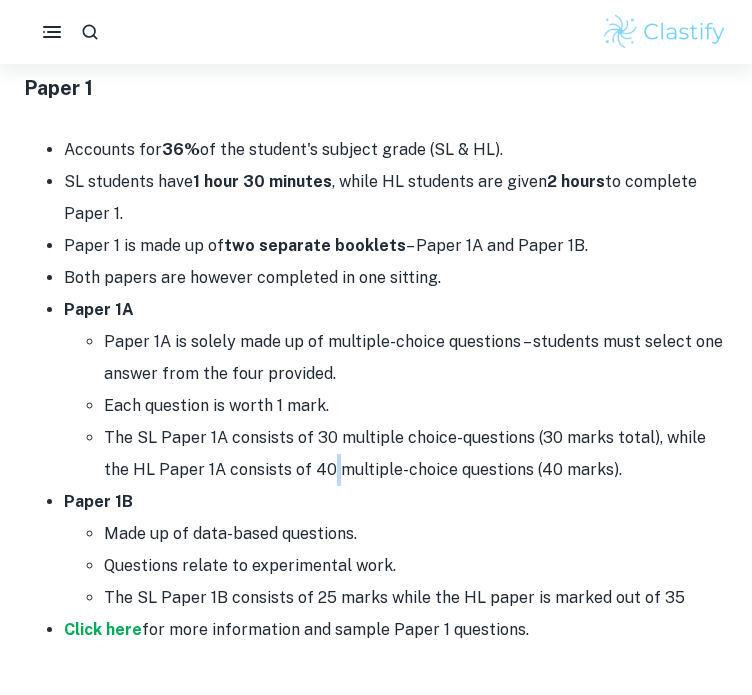 click on "The SL Paper 1A consists of 30 multiple choice-questions (30 marks total), while the HL Paper 1A consists of 40 multiple-choice questions (40 marks)." at bounding box center (416, 454) 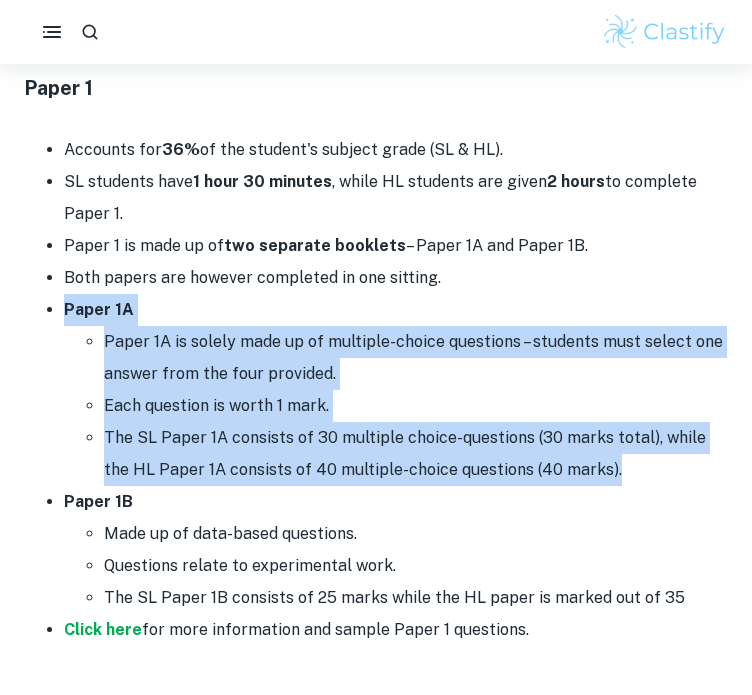 drag, startPoint x: 298, startPoint y: 453, endPoint x: 338, endPoint y: 297, distance: 161.04657 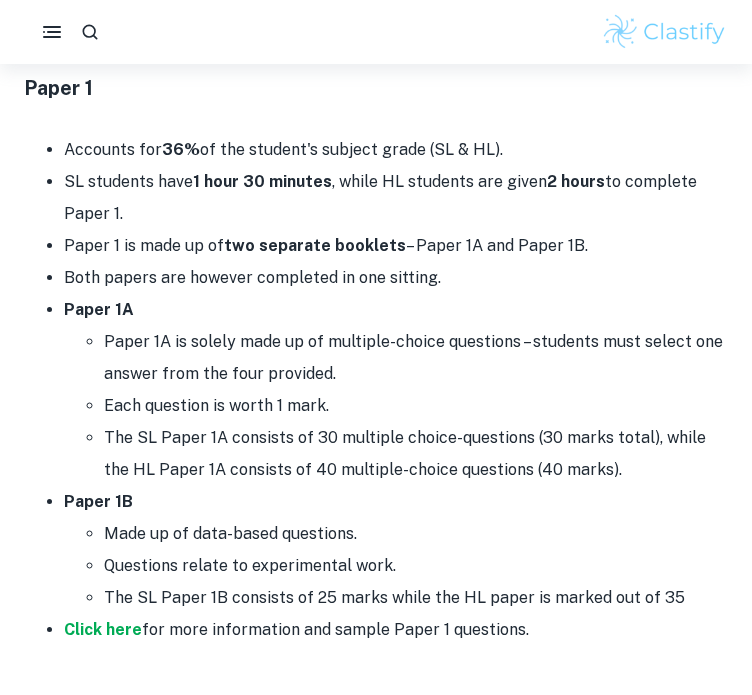 click on "Paper 1A  Paper 1A is solely made up of multiple-choice questions – students must select one answer from the four provided.   Each question is worth 1 mark.  The SL Paper 1A consists of 30 multiple choice-questions (30 marks total), while the HL Paper 1A consists of 40 multiple-choice questions (40 marks)." at bounding box center (396, 390) 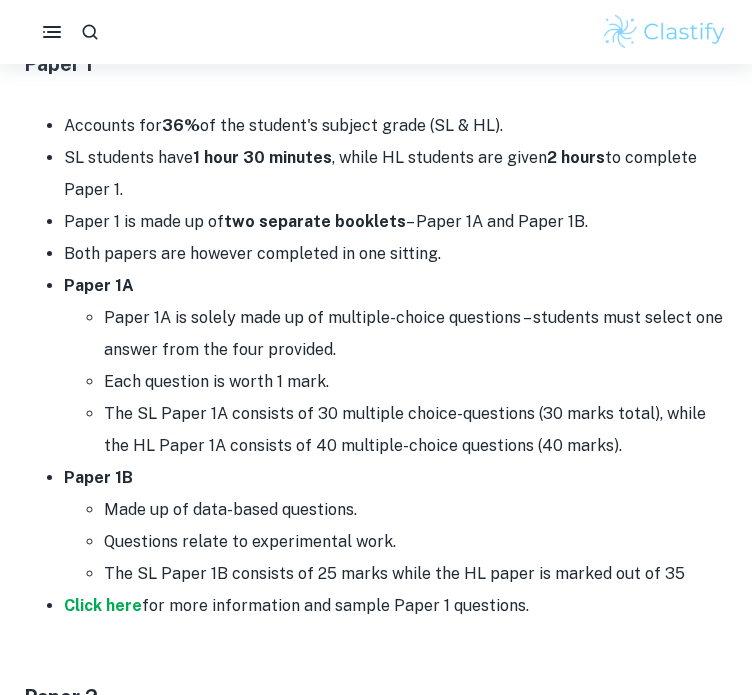 scroll, scrollTop: 976, scrollLeft: 0, axis: vertical 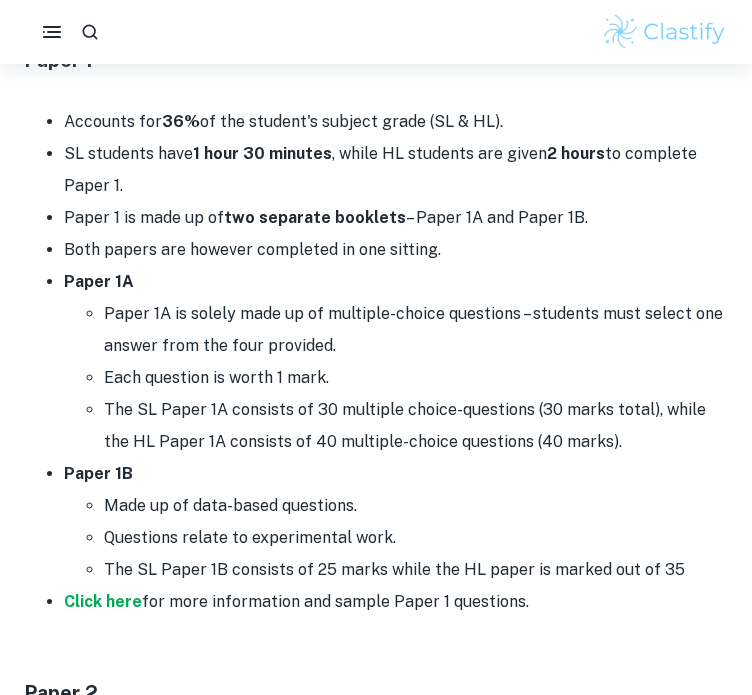 click on "Made up of data-based questions." at bounding box center (416, 506) 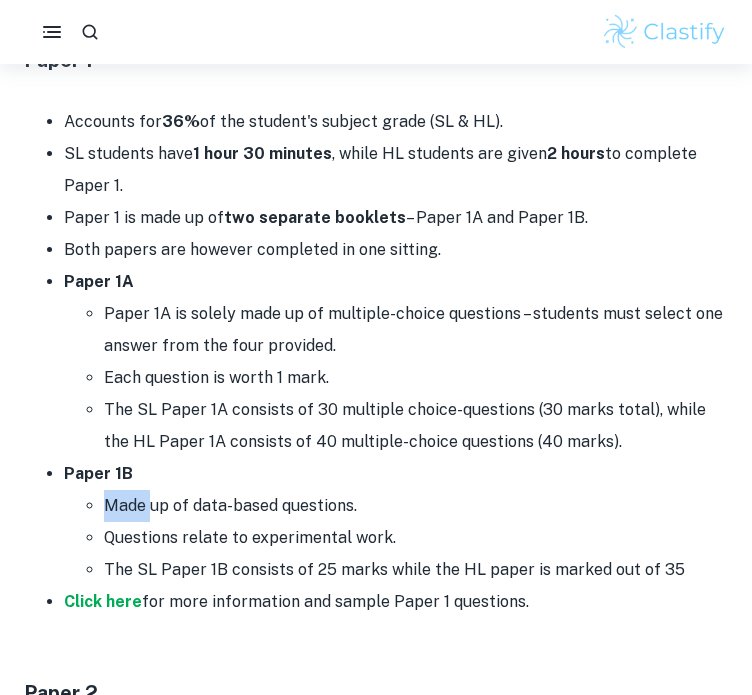 click on "Made up of data-based questions." at bounding box center [416, 506] 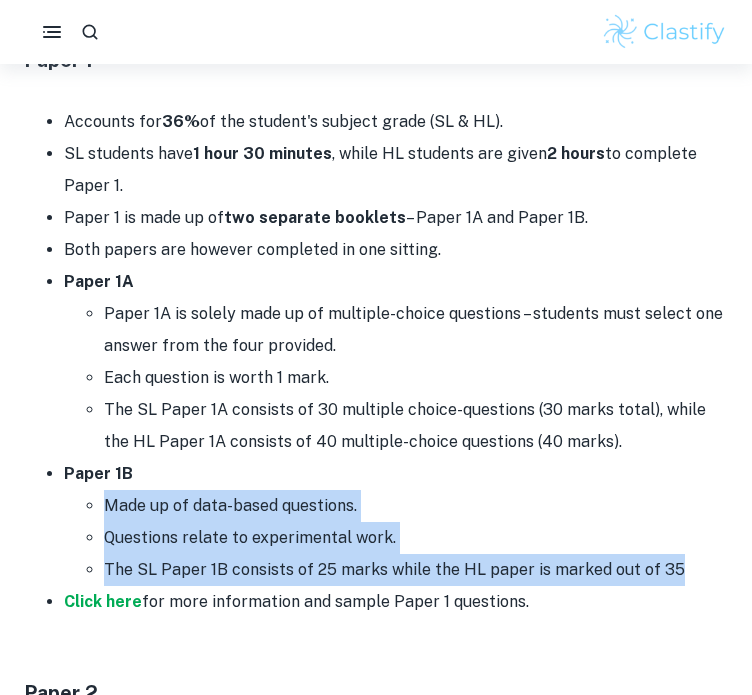 drag, startPoint x: 117, startPoint y: 496, endPoint x: 312, endPoint y: 561, distance: 205.54805 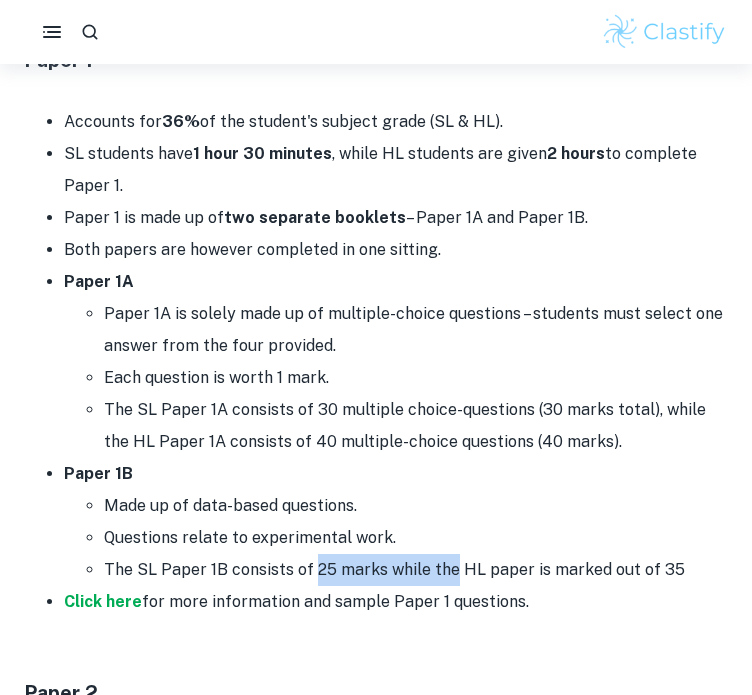 drag, startPoint x: 312, startPoint y: 561, endPoint x: 429, endPoint y: 583, distance: 119.05041 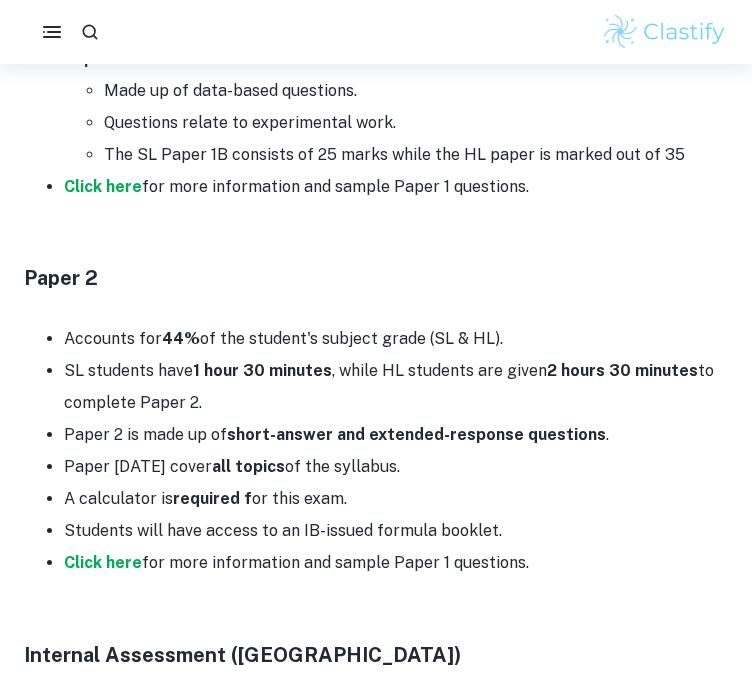 scroll, scrollTop: 1392, scrollLeft: 0, axis: vertical 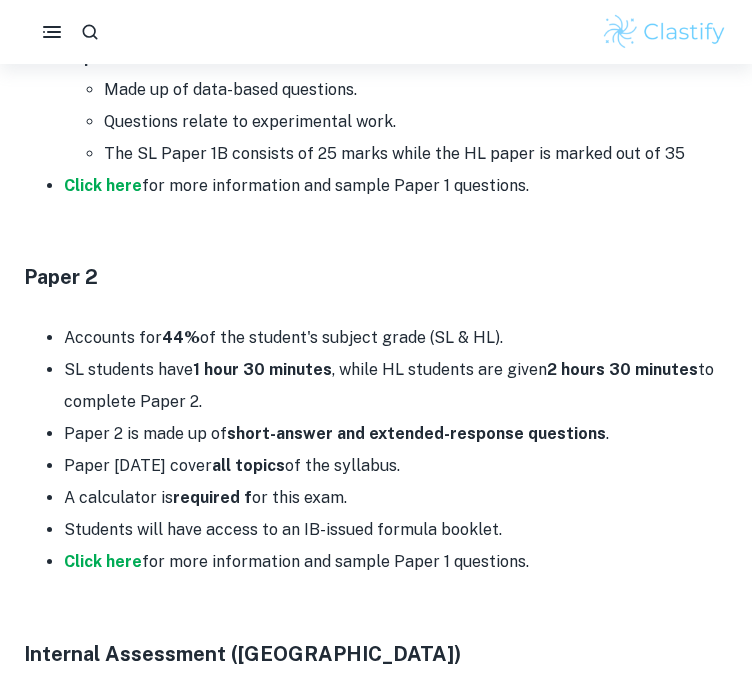 click on "Accounts for  44%  of the student's subject grade (SL & HL)." at bounding box center (396, 338) 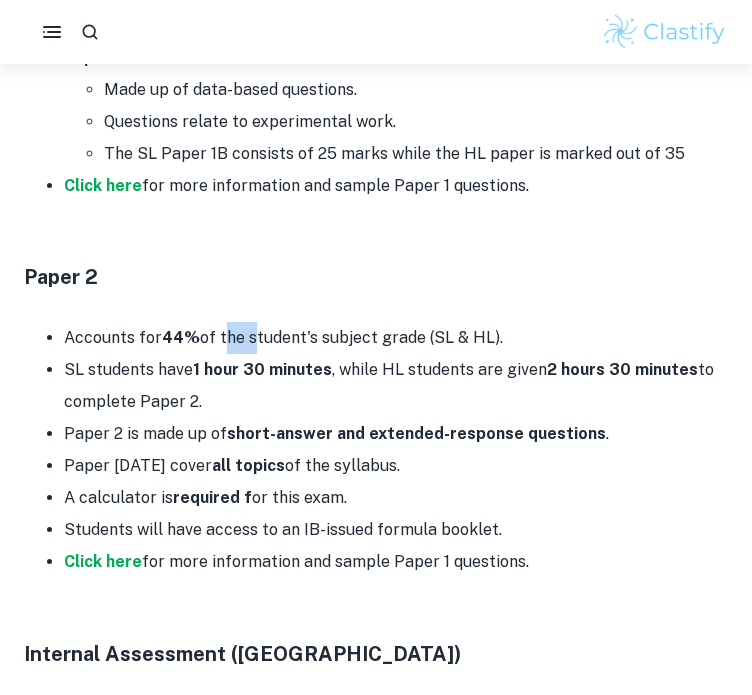 click on "Accounts for  44%  of the student's subject grade (SL & HL)." at bounding box center [396, 338] 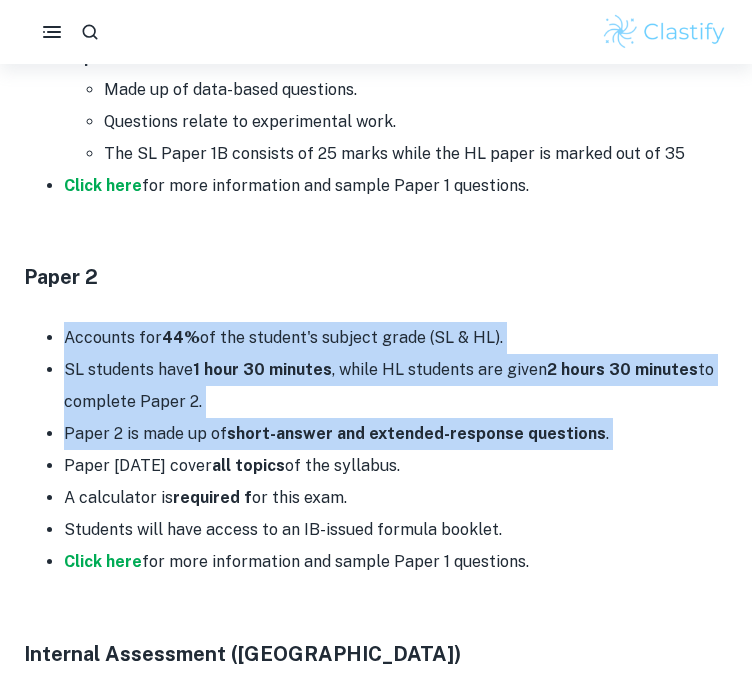 drag, startPoint x: 240, startPoint y: 324, endPoint x: 227, endPoint y: 438, distance: 114.73883 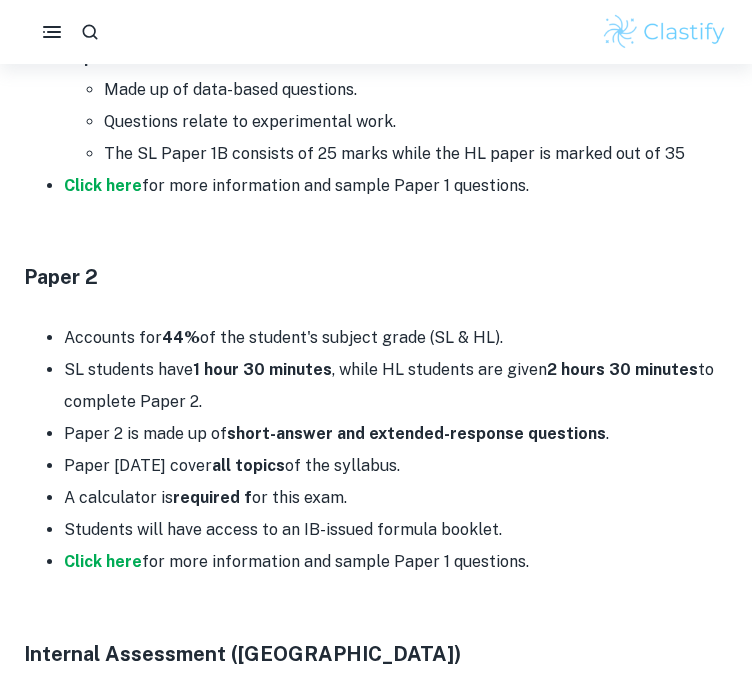 click on "short-answer and extended-response questions" at bounding box center [416, 433] 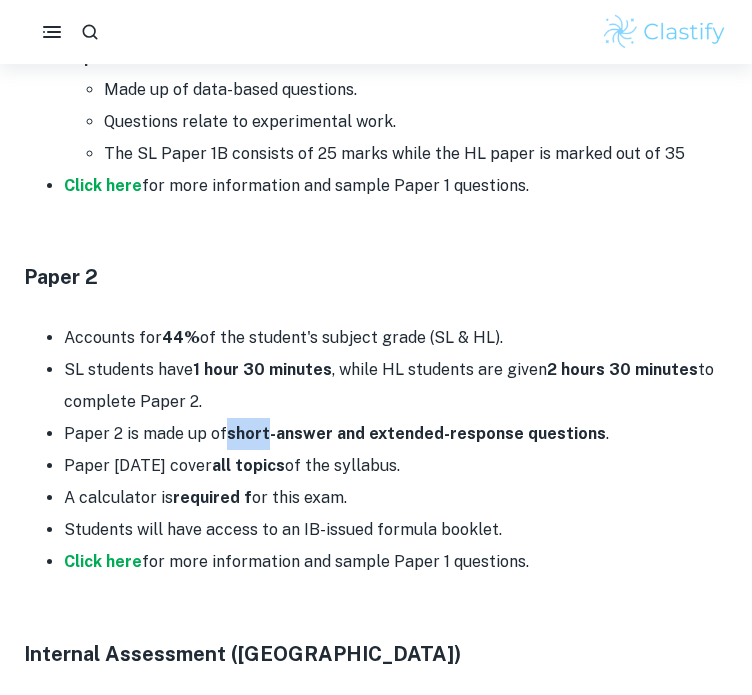 click on "short-answer and extended-response questions" at bounding box center [416, 433] 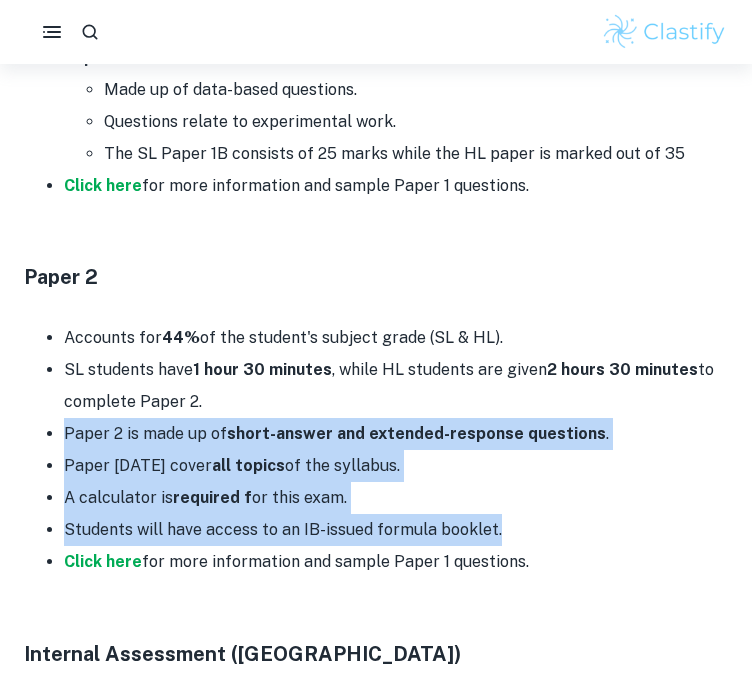 drag, startPoint x: 227, startPoint y: 438, endPoint x: 228, endPoint y: 530, distance: 92.00543 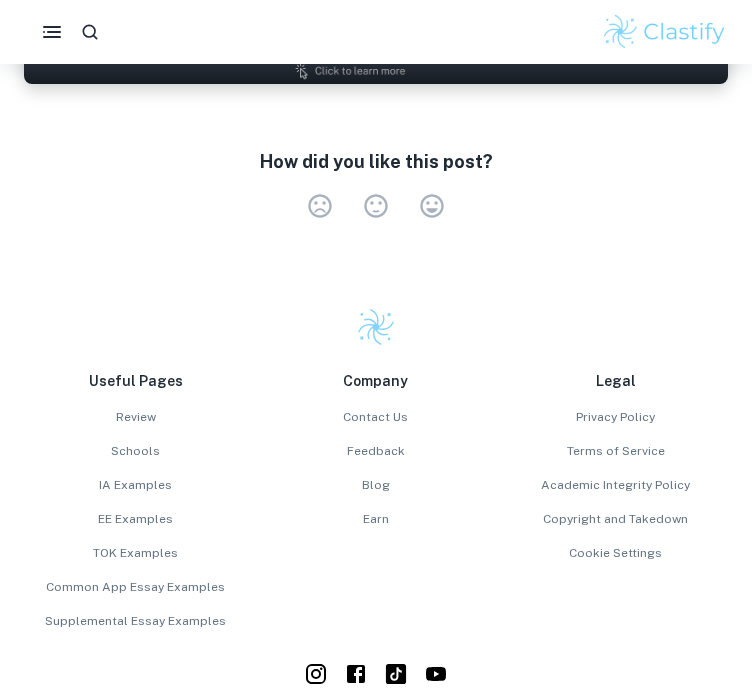 scroll, scrollTop: 2852, scrollLeft: 0, axis: vertical 